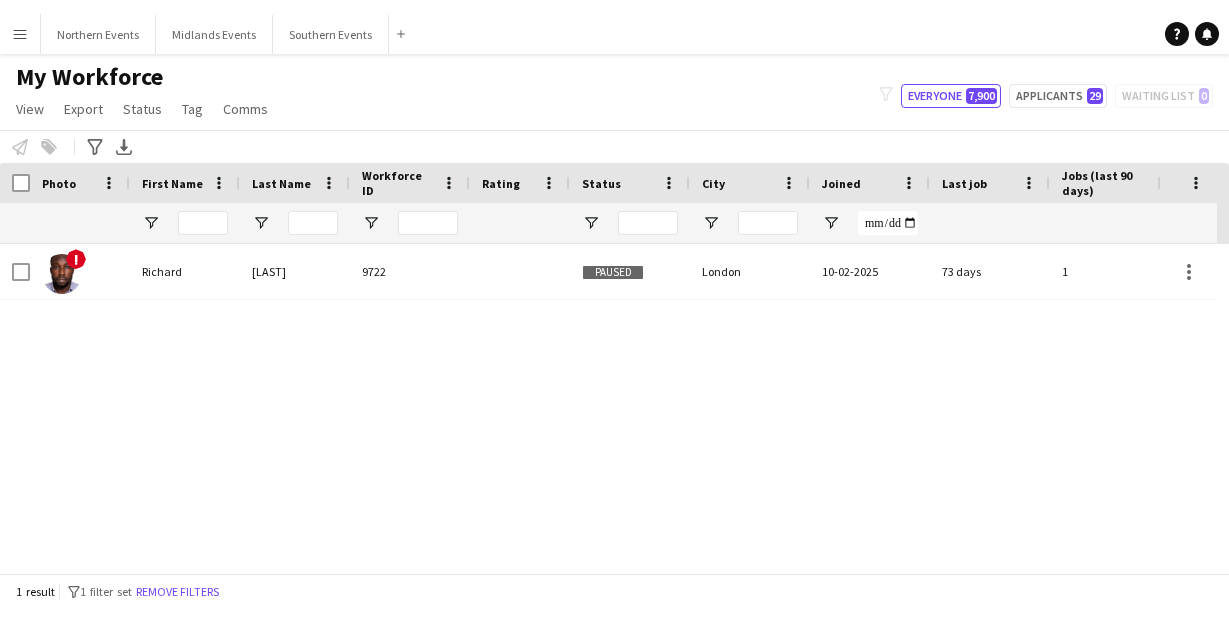scroll, scrollTop: 0, scrollLeft: 0, axis: both 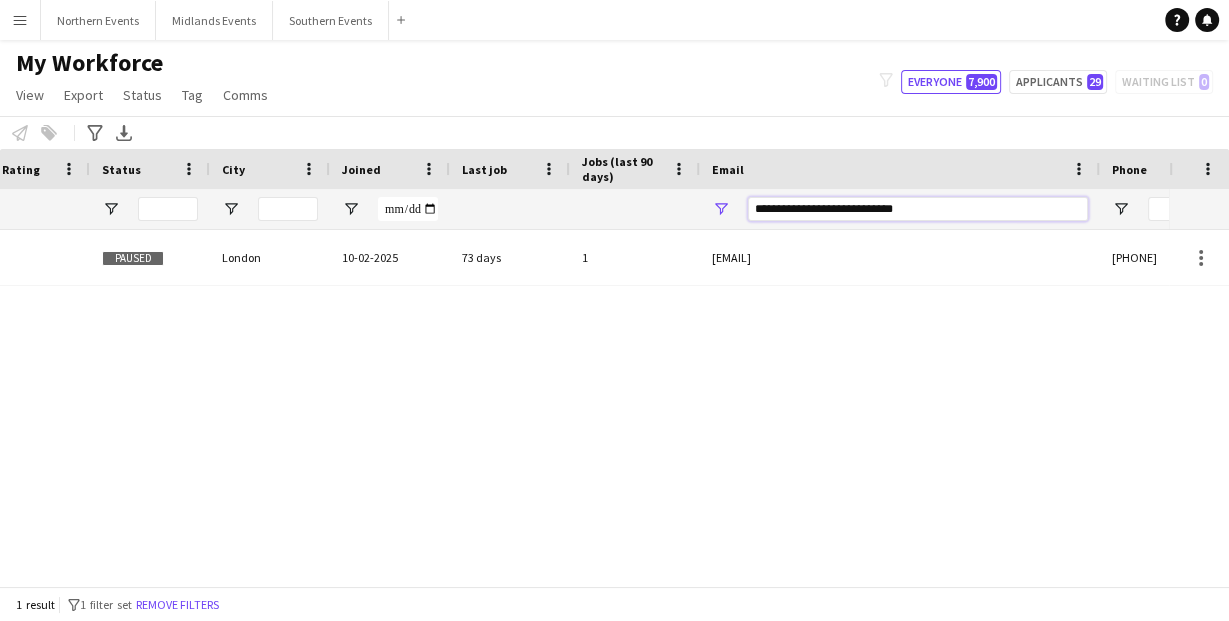 click on "**********" at bounding box center (918, 209) 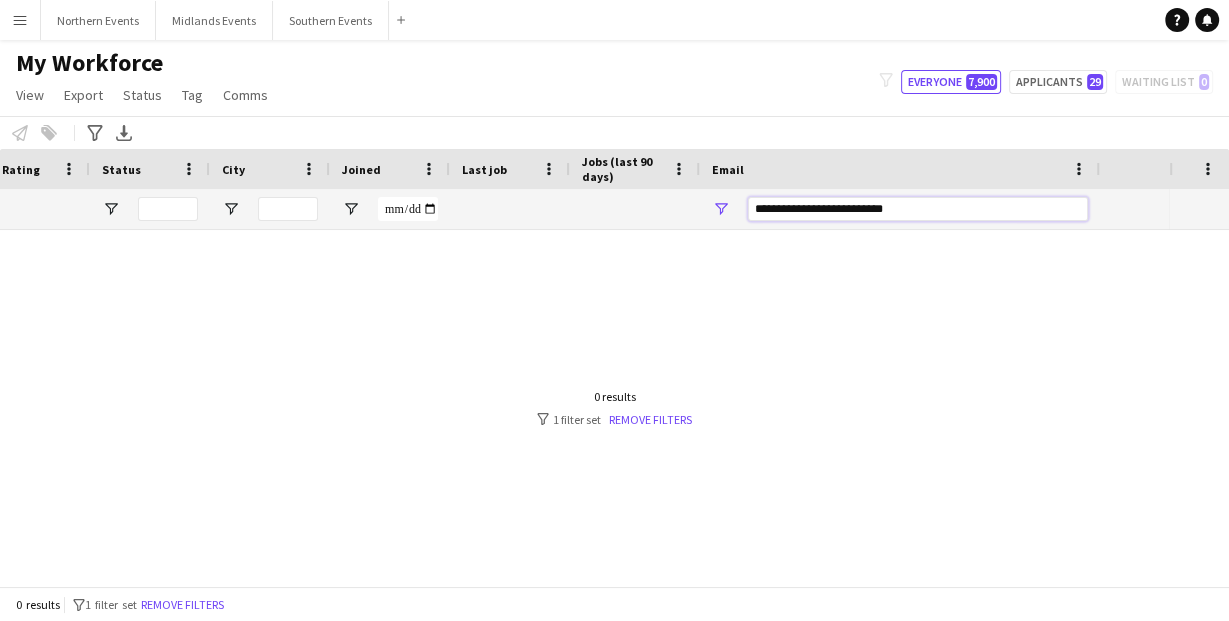 scroll, scrollTop: 0, scrollLeft: 0, axis: both 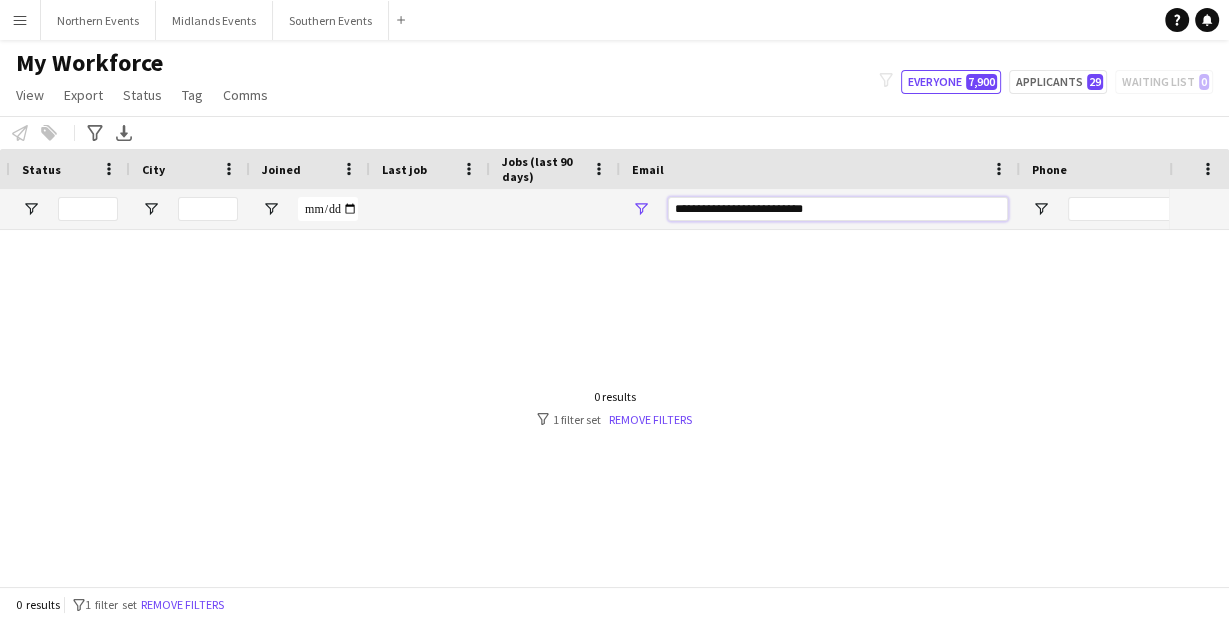 click on "**********" at bounding box center [838, 209] 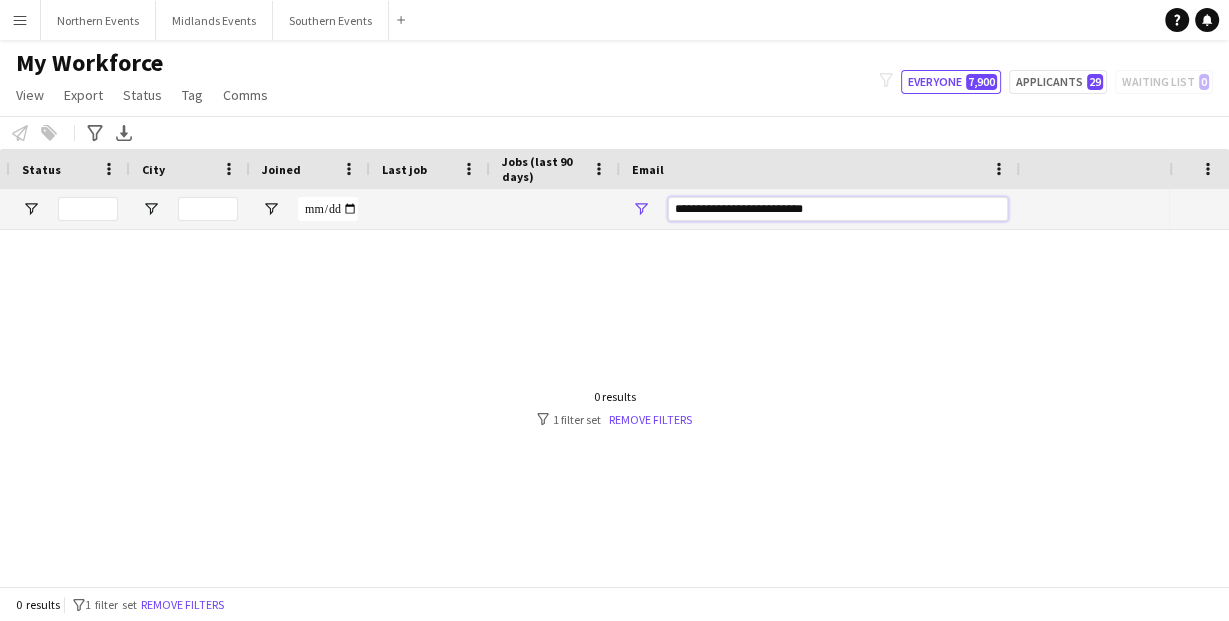scroll, scrollTop: 0, scrollLeft: 0, axis: both 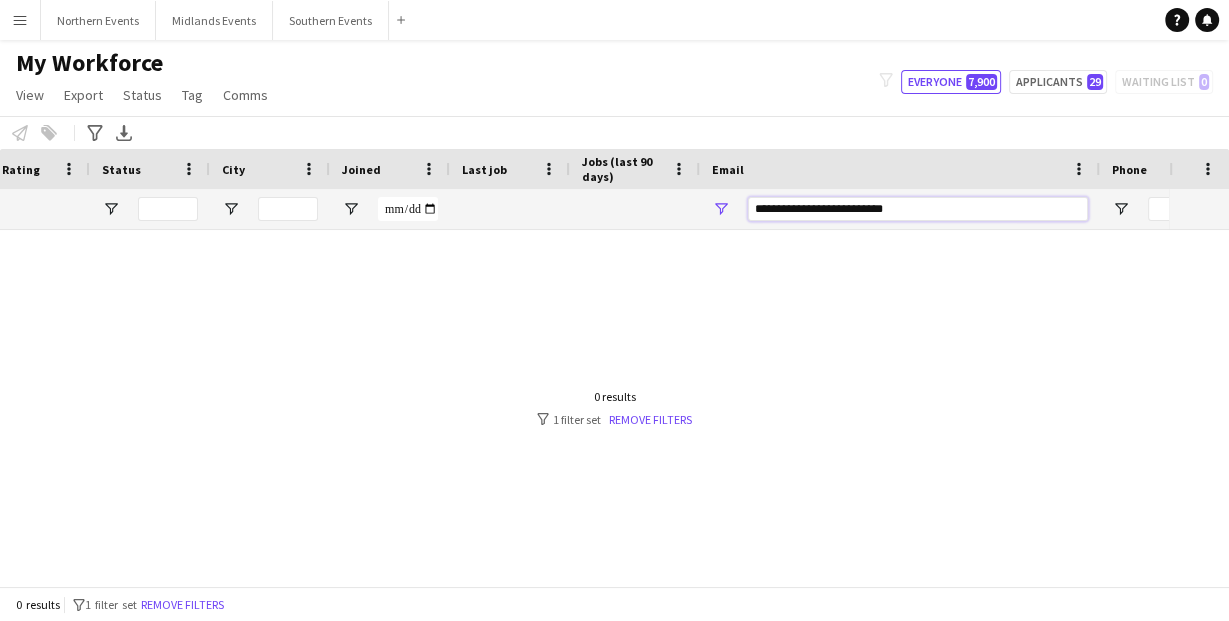 click on "**********" at bounding box center (918, 209) 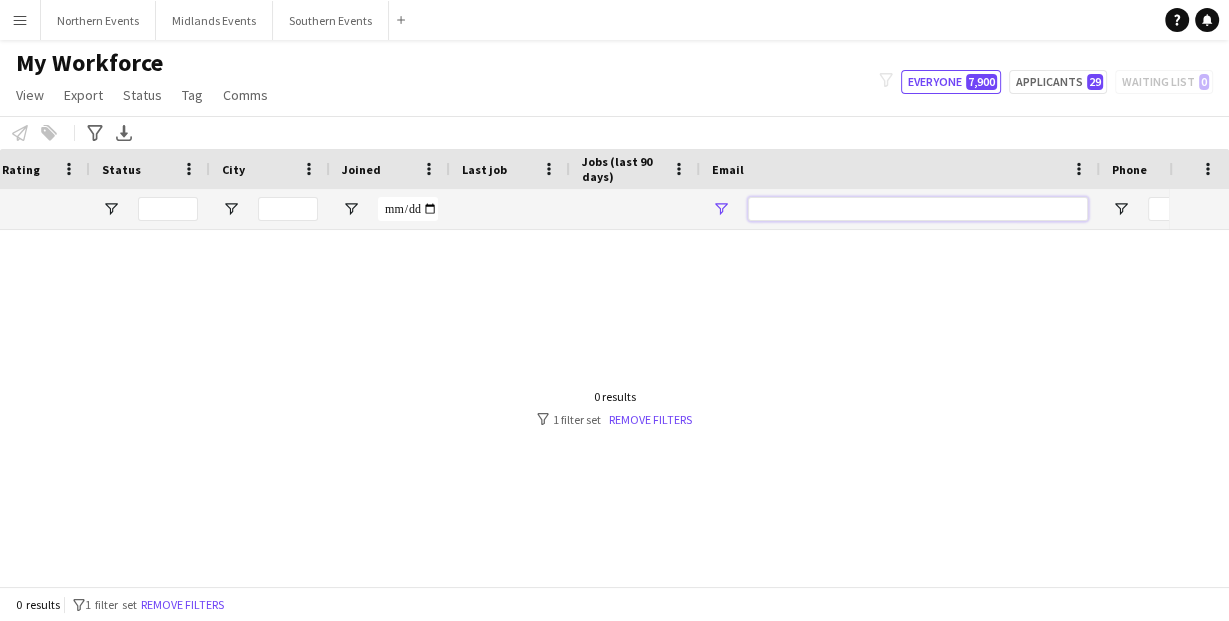 type 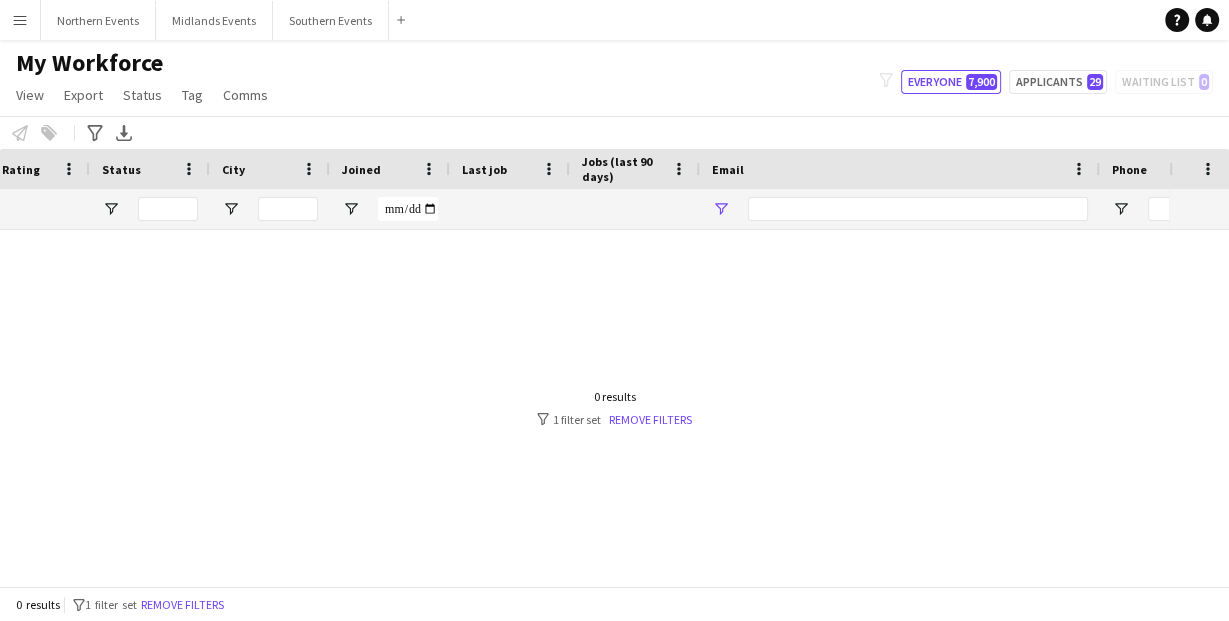 click at bounding box center [584, 402] 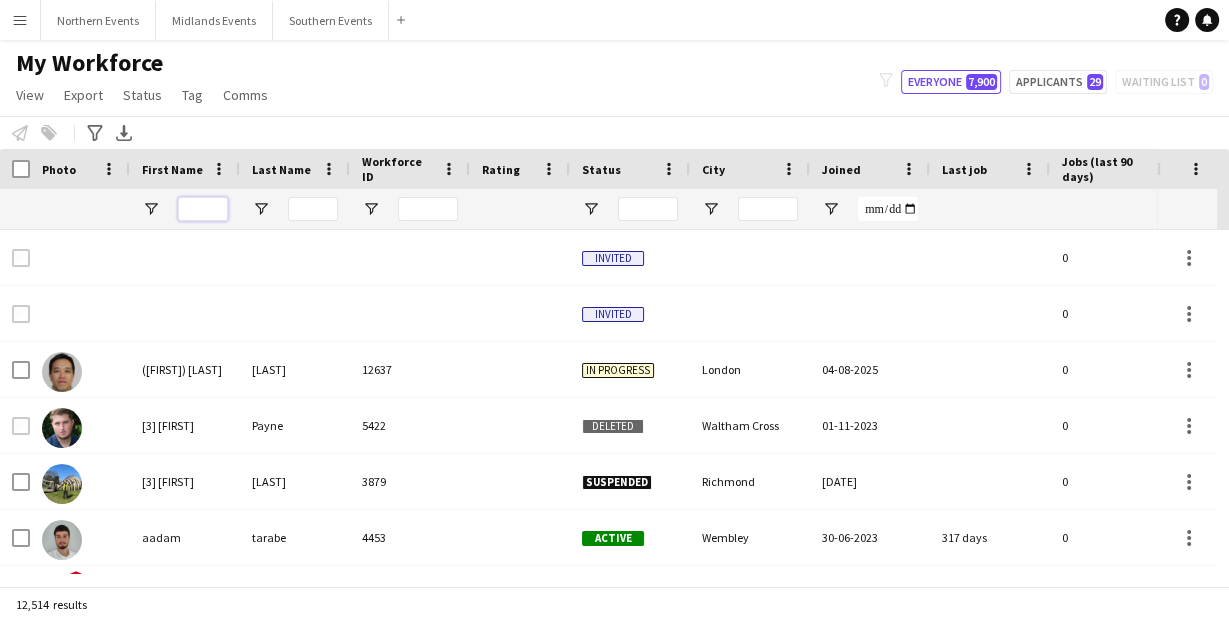 click at bounding box center (203, 209) 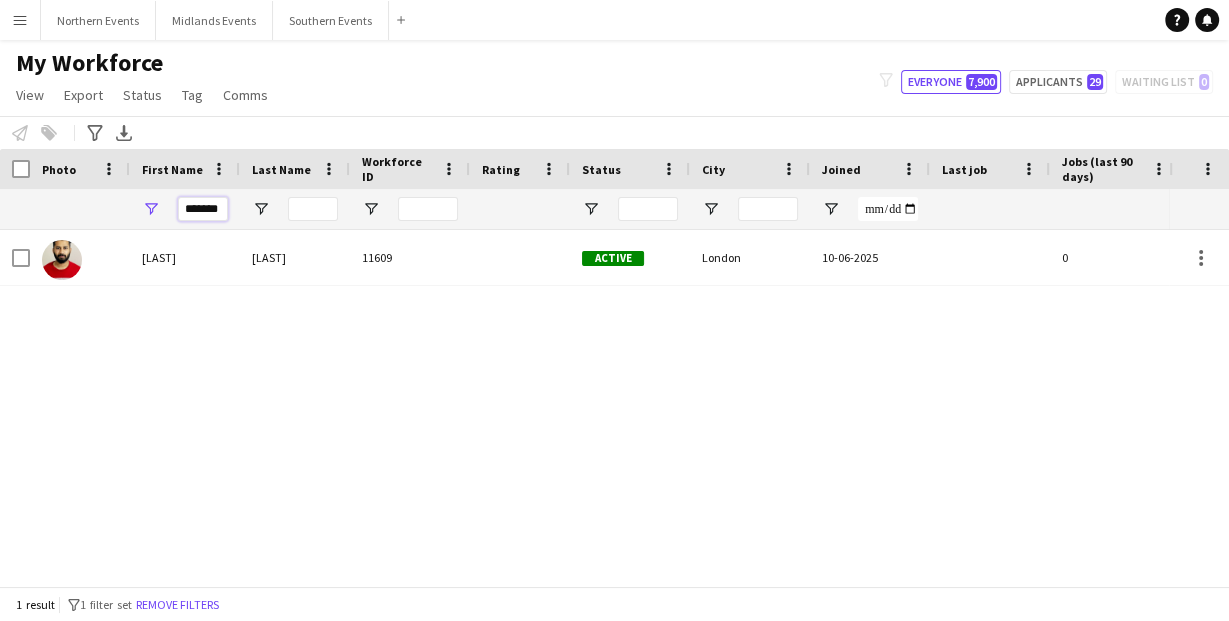 type on "*******" 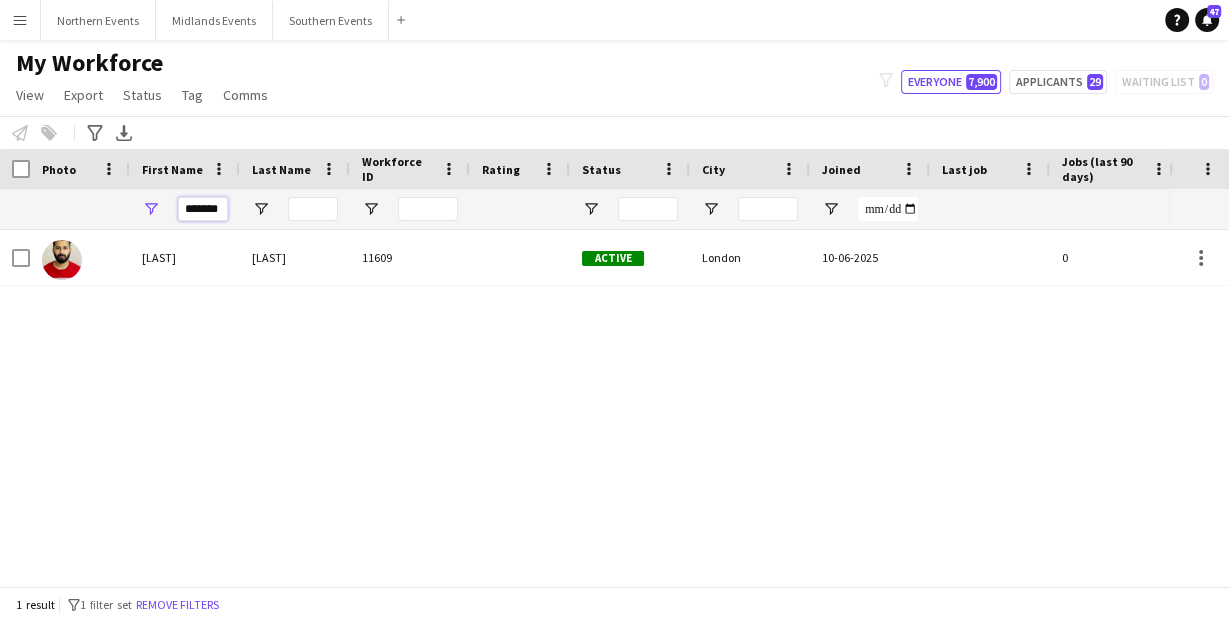 scroll, scrollTop: 0, scrollLeft: 133, axis: horizontal 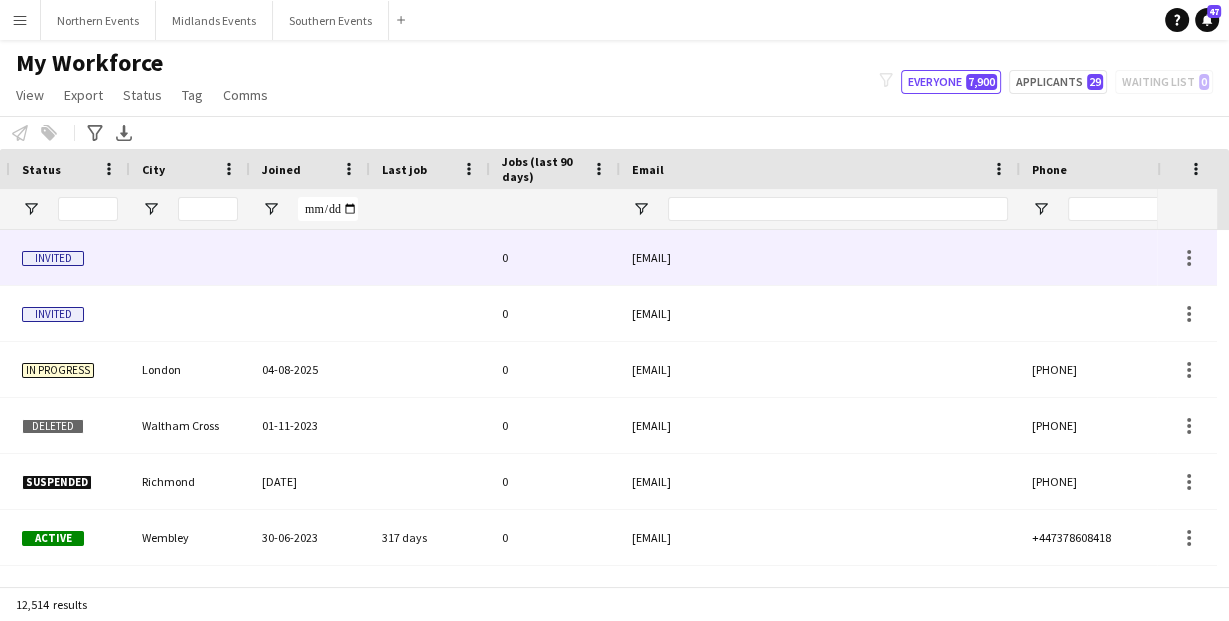 type 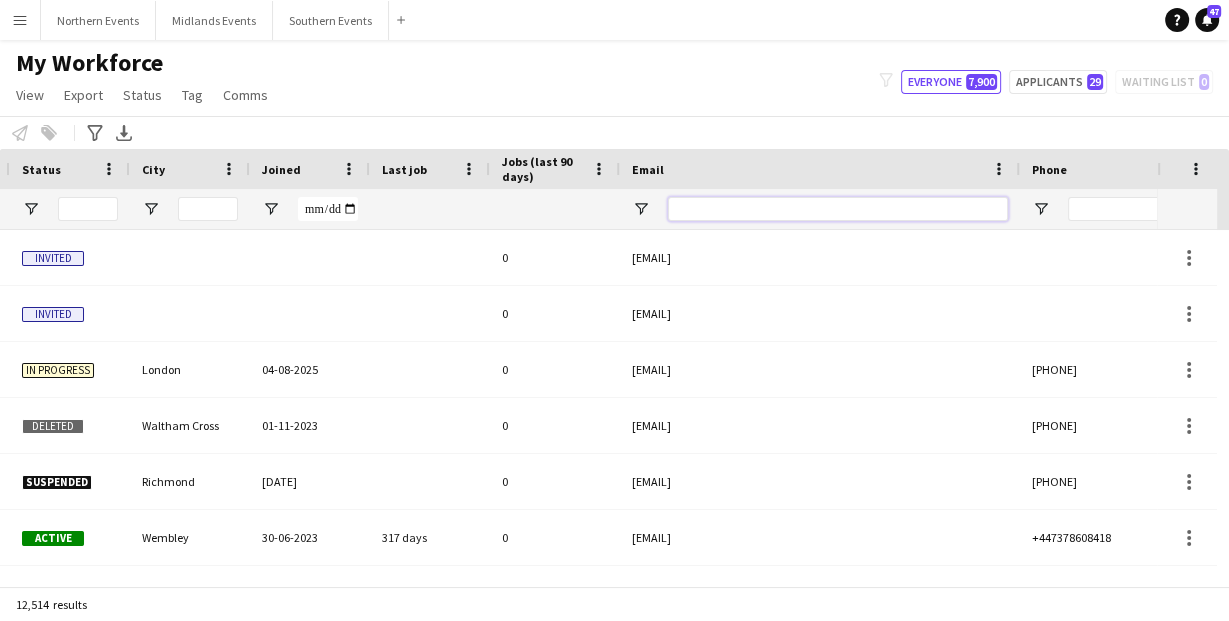 click at bounding box center [838, 209] 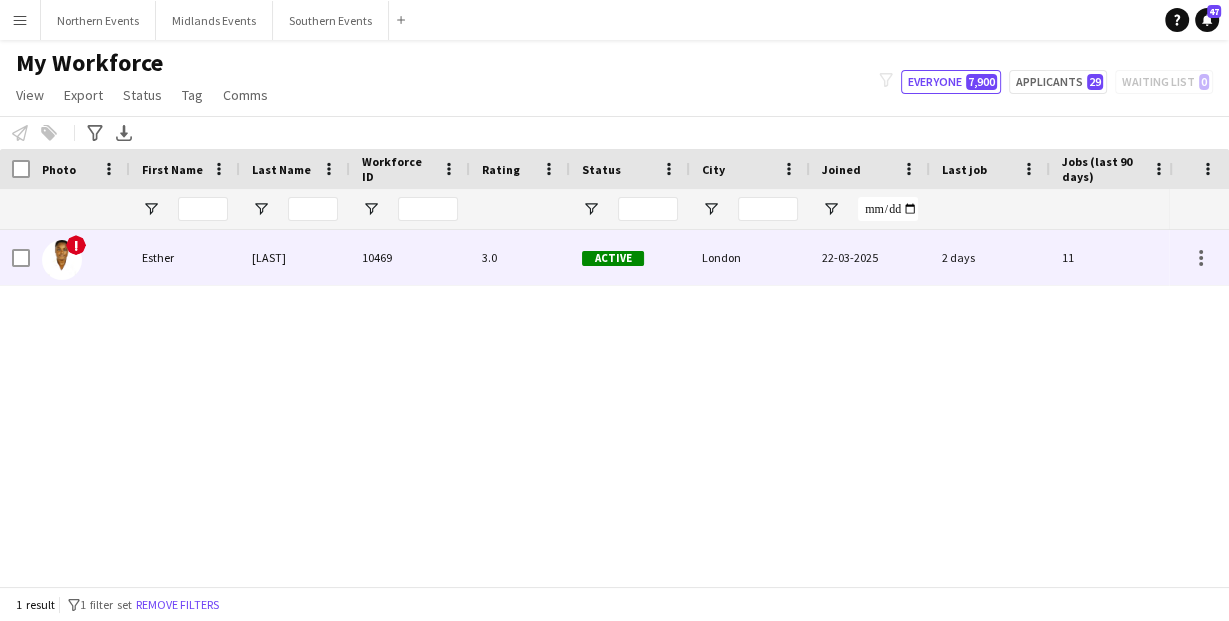 click on "Esther" at bounding box center [185, 257] 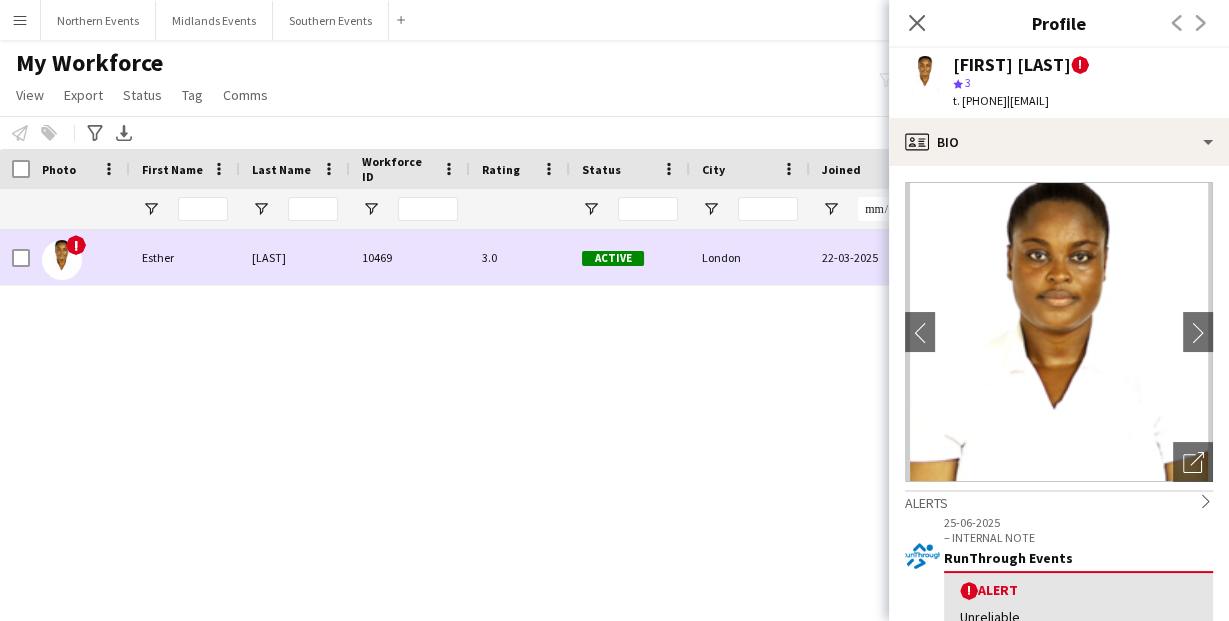click on "[POSTCODE] [NUMBER] [STREET] [DATE] [NUMBER] [EMAIL] [LAST] [FIRST] !" at bounding box center [584, 402] 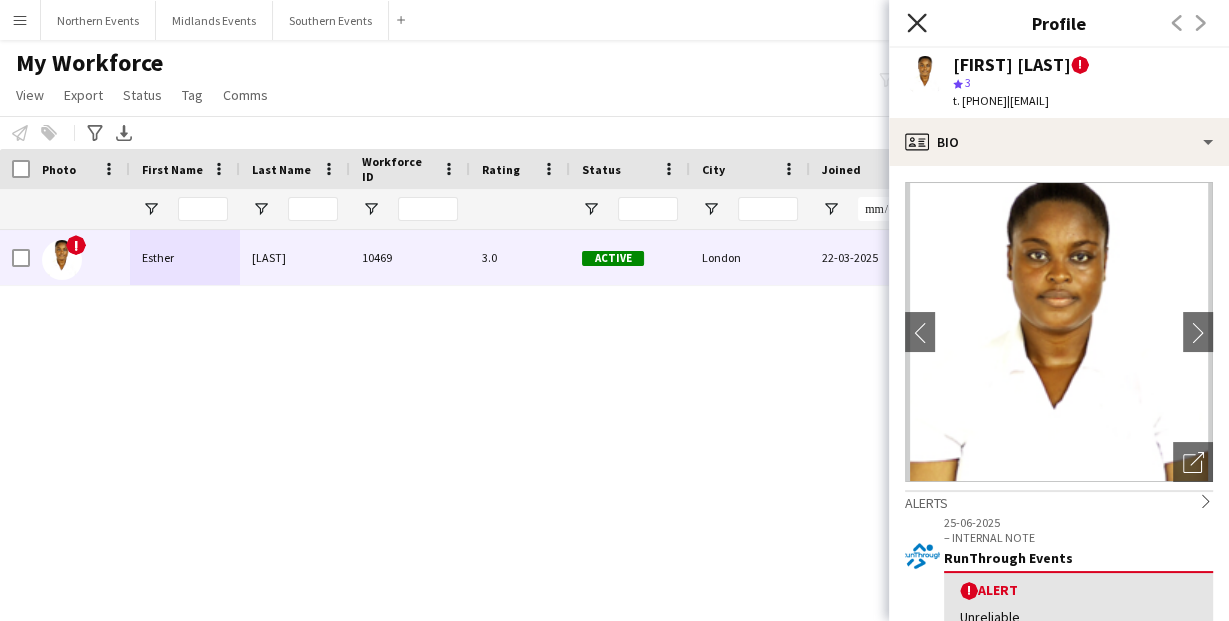 click on "Close pop-in" 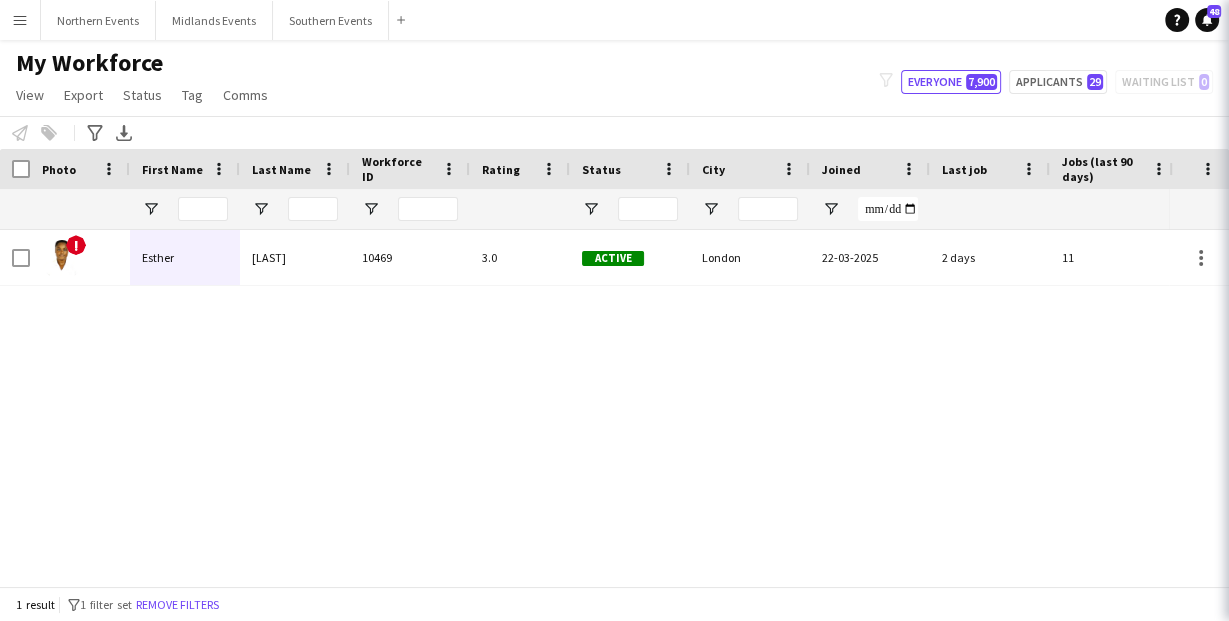scroll, scrollTop: 0, scrollLeft: 320, axis: horizontal 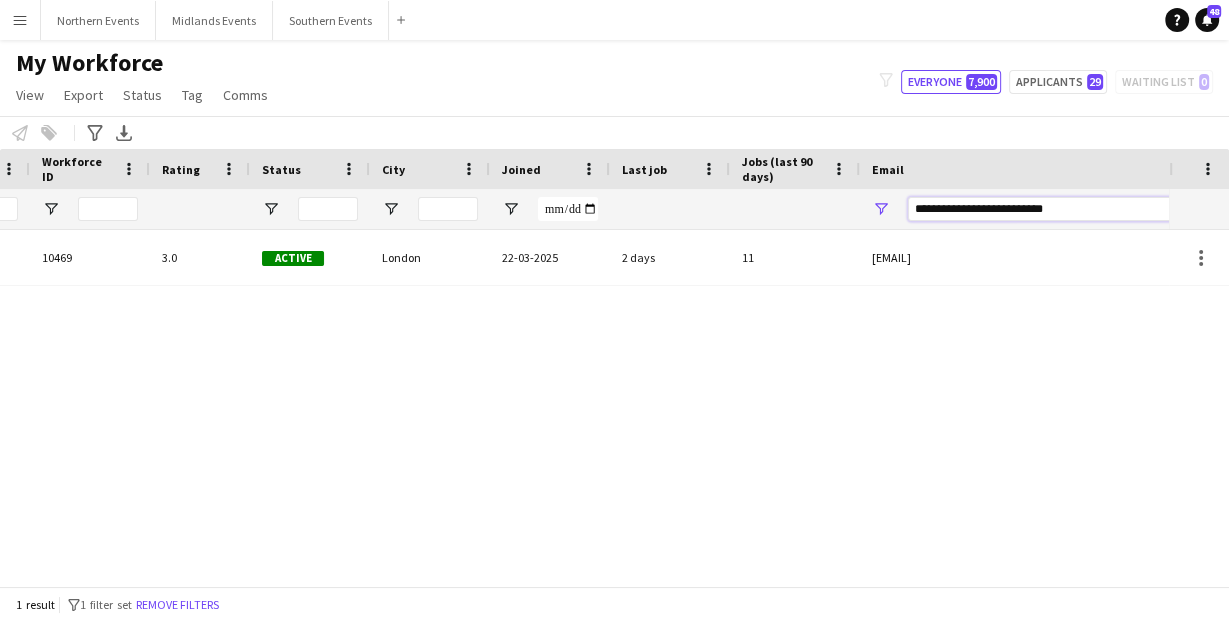 click on "**********" at bounding box center [1078, 209] 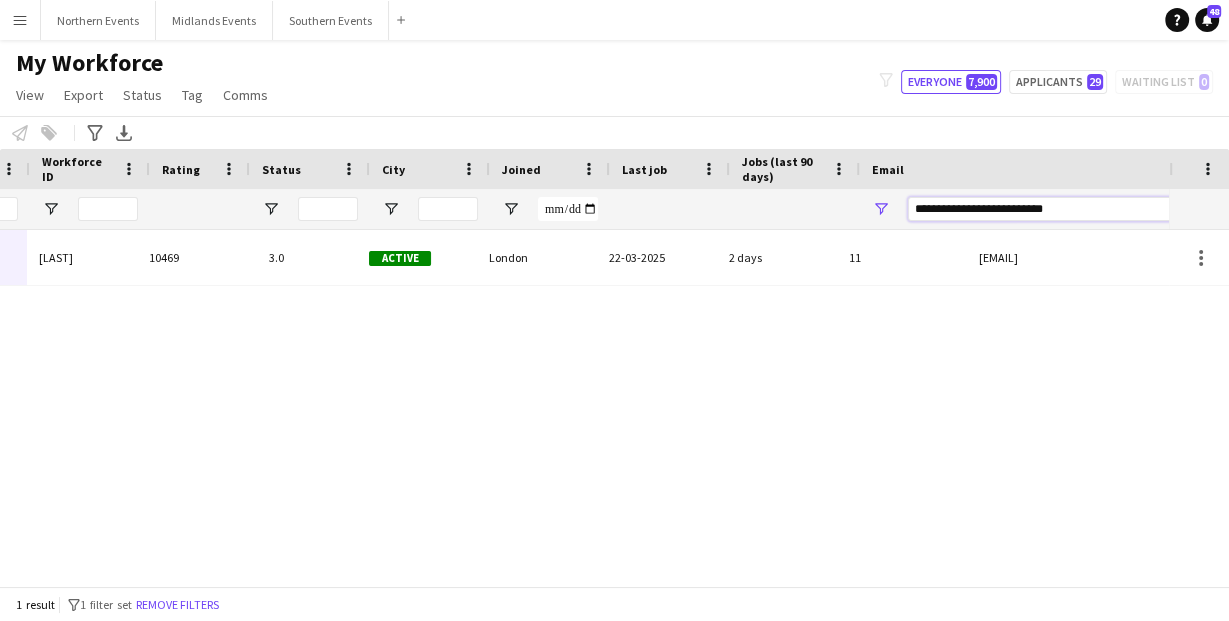 scroll, scrollTop: 0, scrollLeft: 213, axis: horizontal 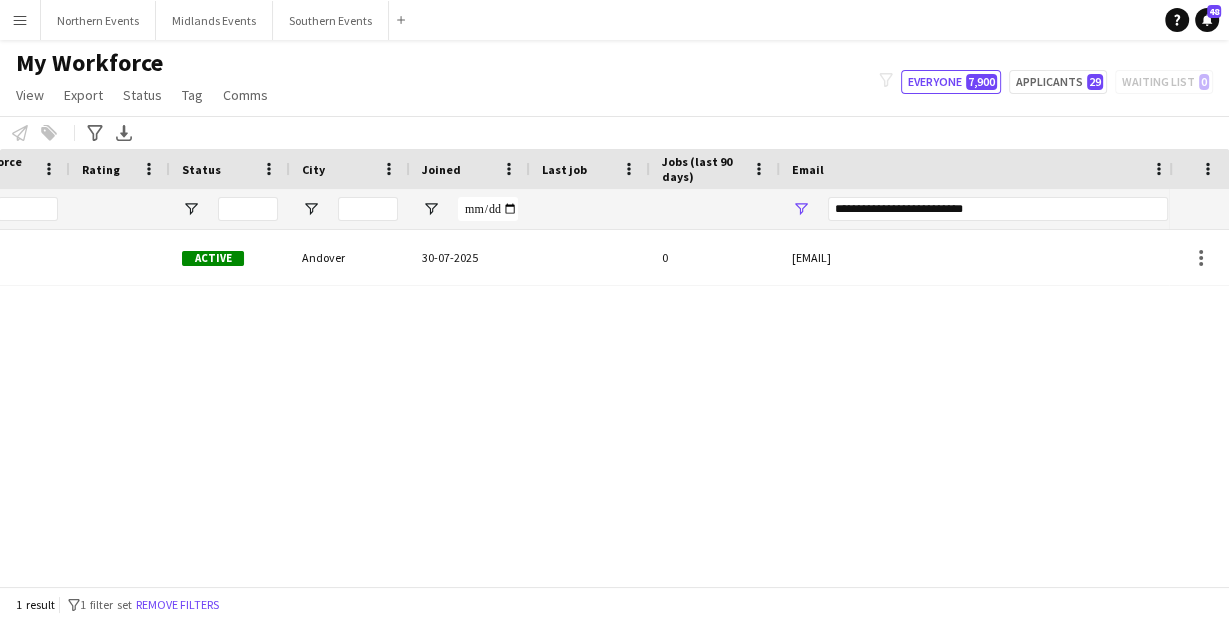click on "**********" at bounding box center [998, 209] 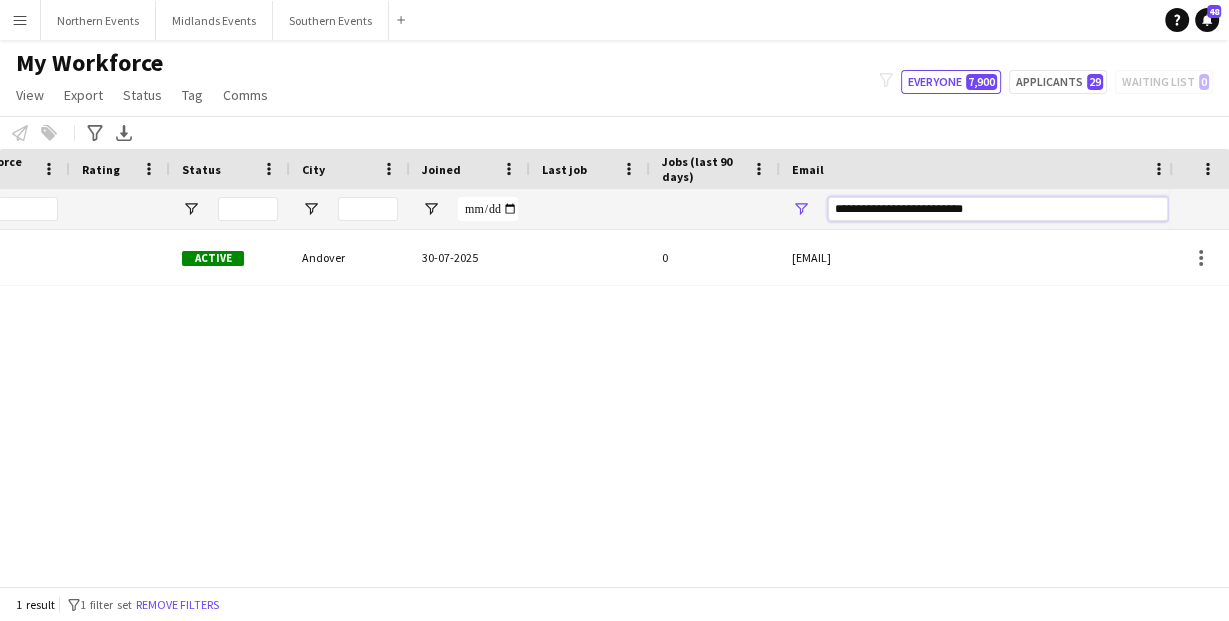 click on "**********" at bounding box center (998, 209) 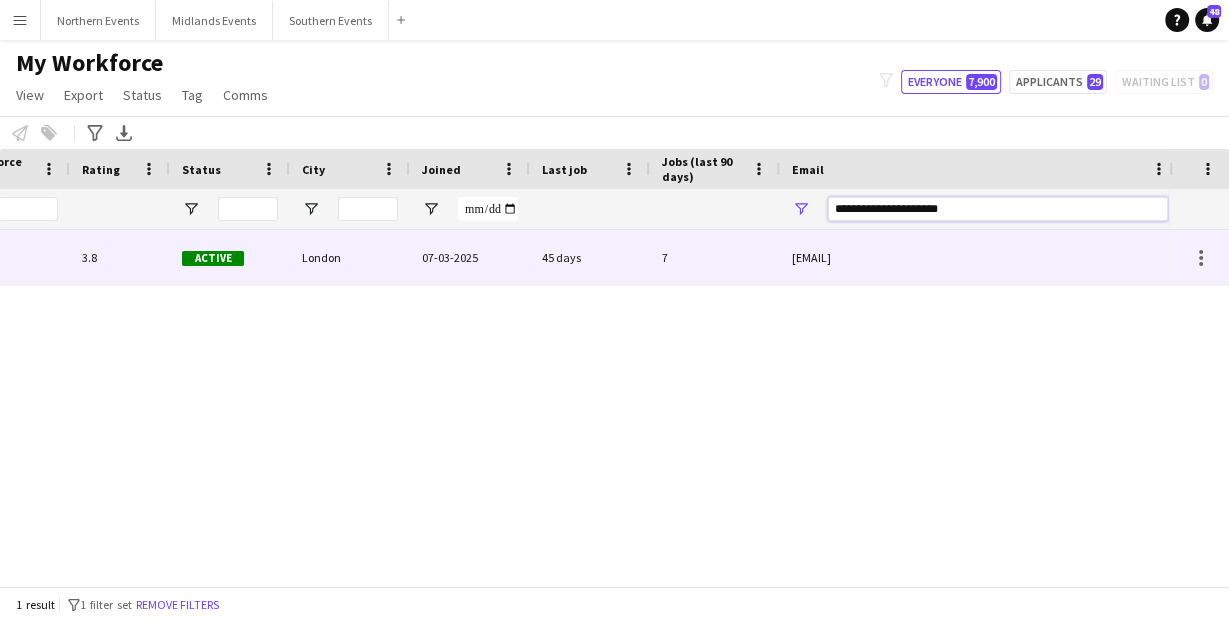 scroll, scrollTop: 0, scrollLeft: 80, axis: horizontal 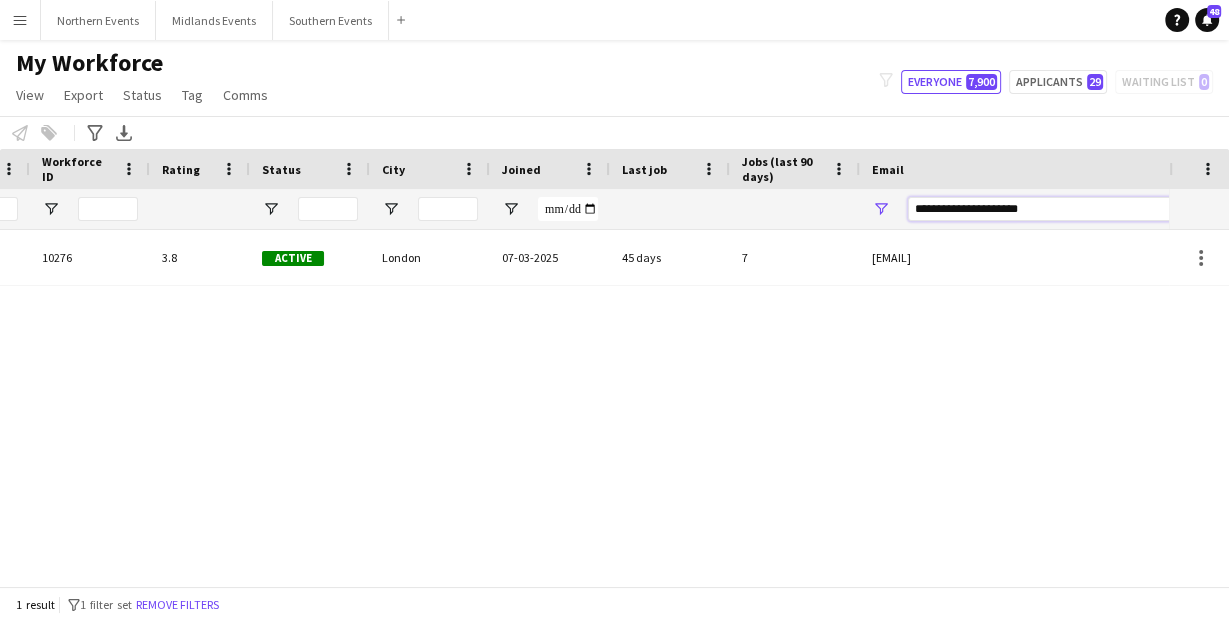 click on "**********" at bounding box center (1078, 209) 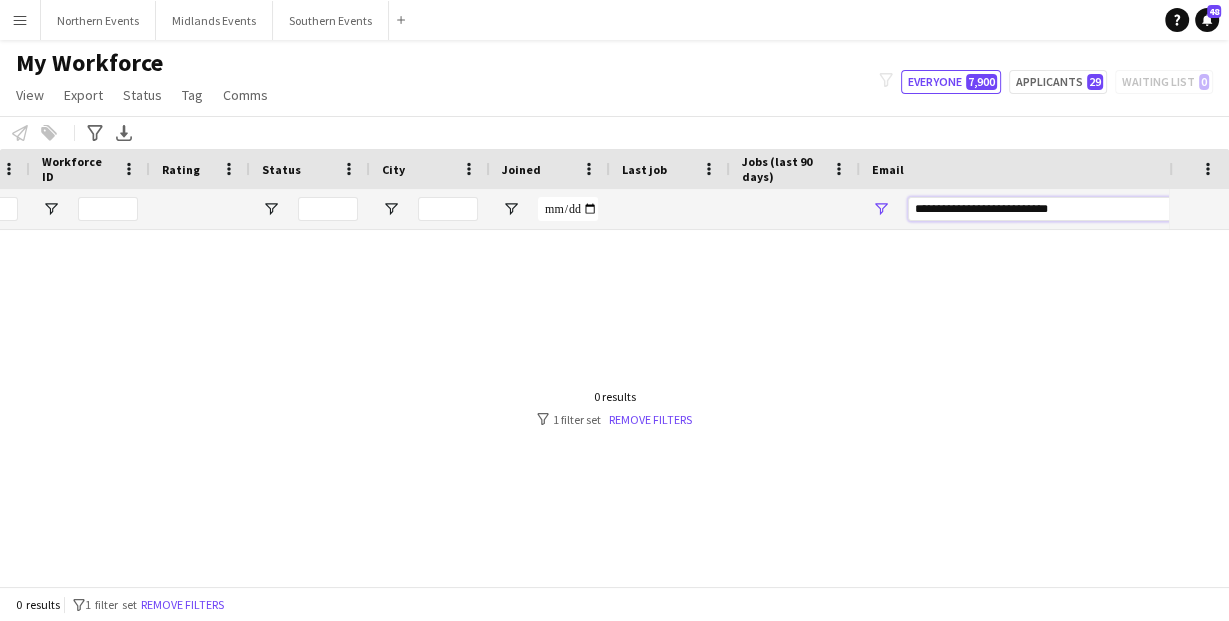 scroll, scrollTop: 0, scrollLeft: 189, axis: horizontal 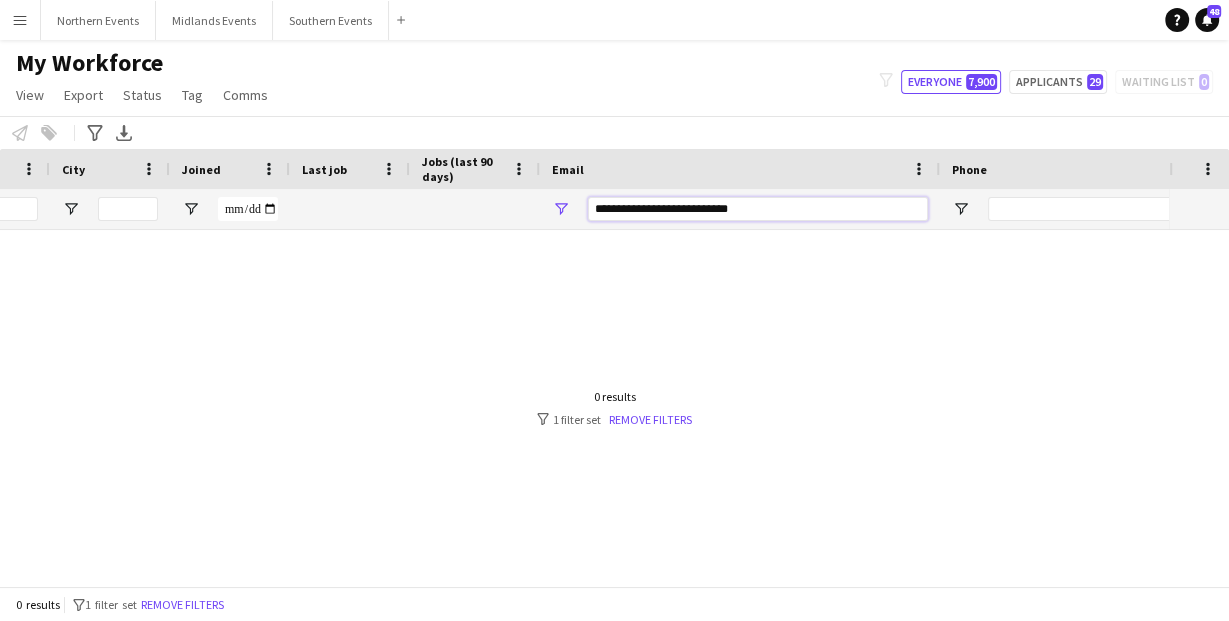click on "**********" at bounding box center [758, 209] 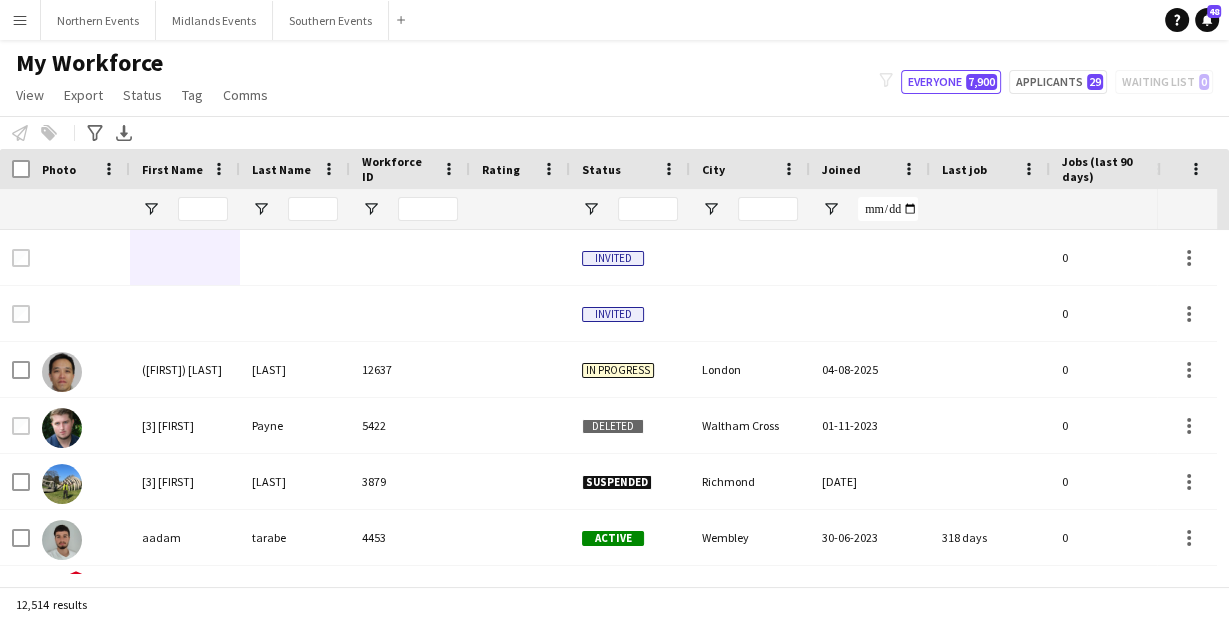 type 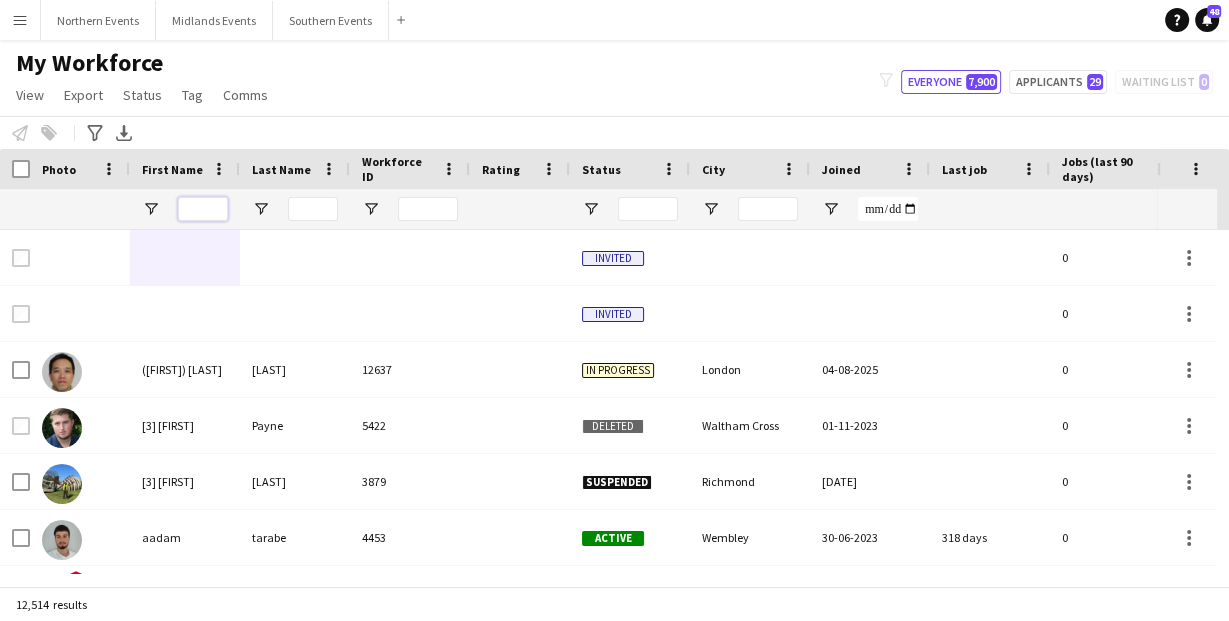 click at bounding box center (203, 209) 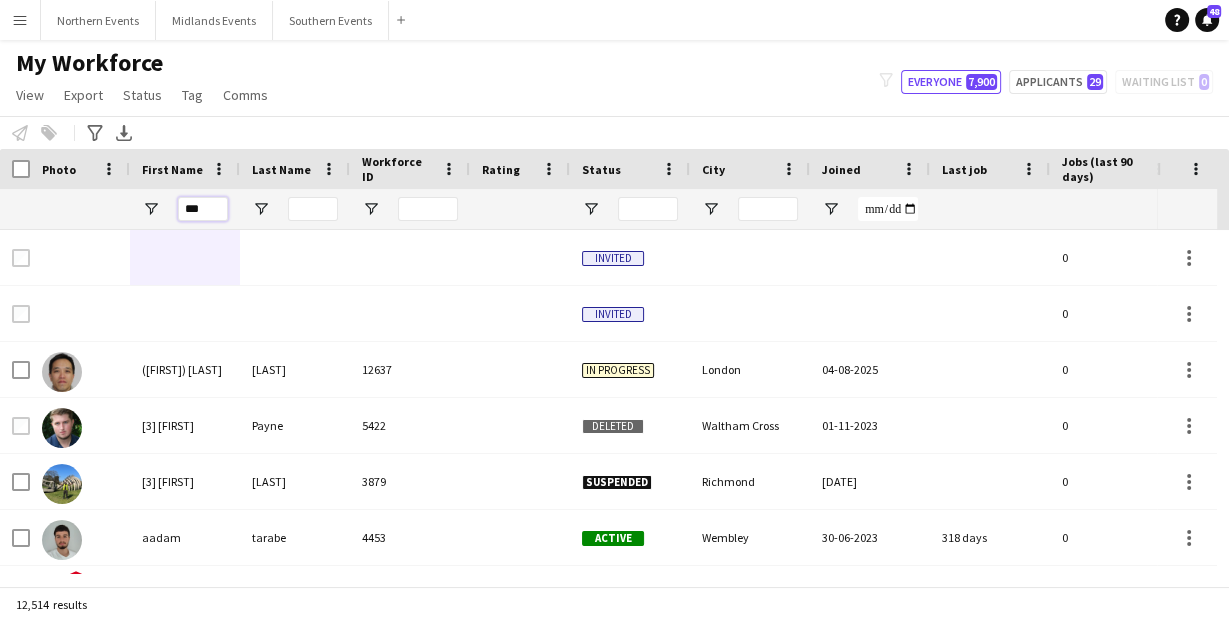 type on "***" 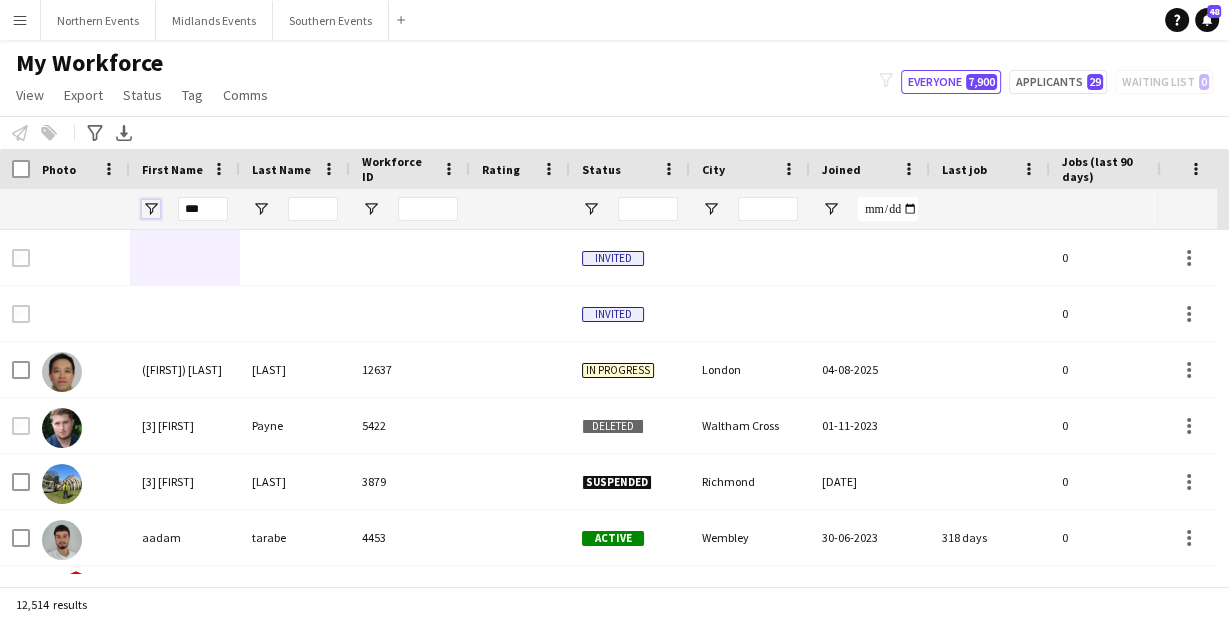 type 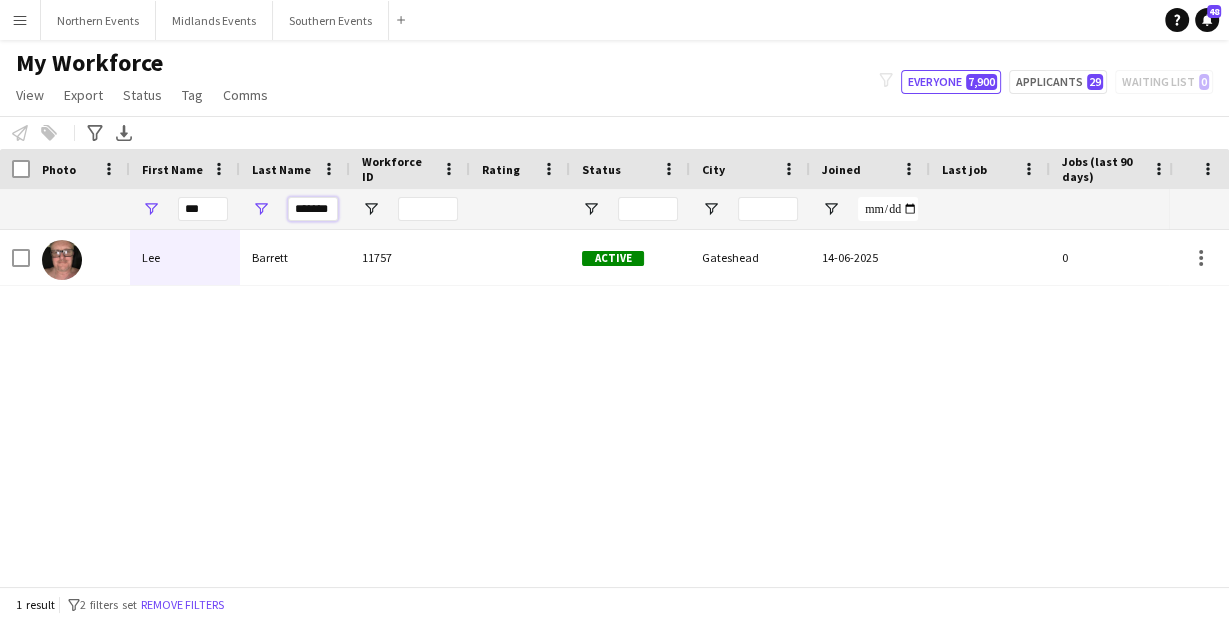 type on "*******" 